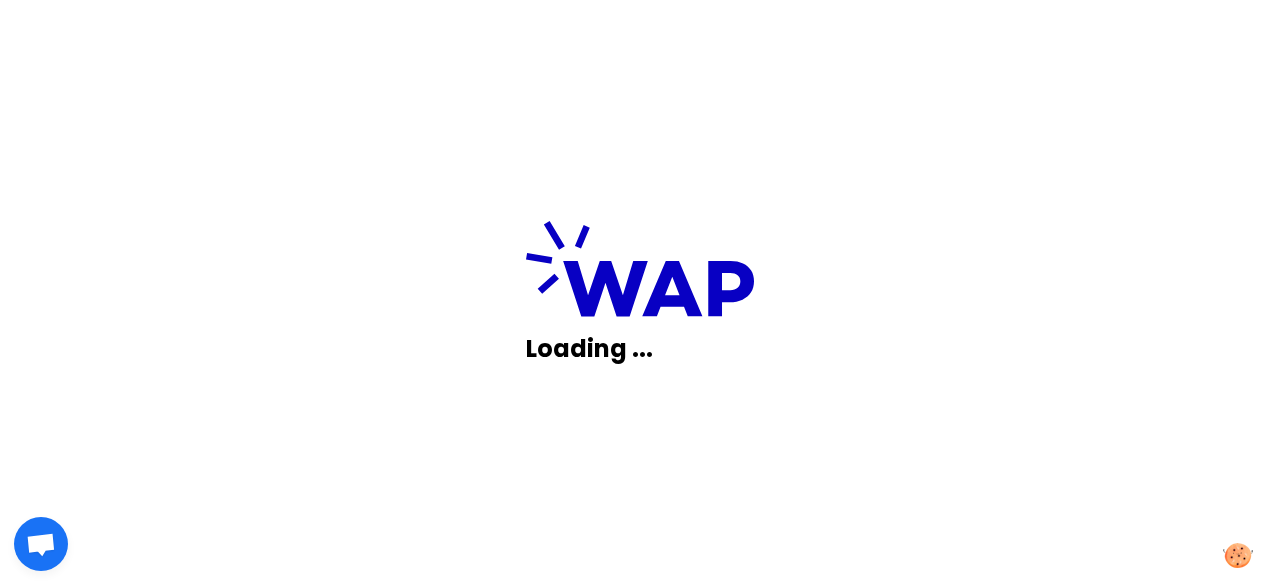 scroll, scrollTop: 0, scrollLeft: 0, axis: both 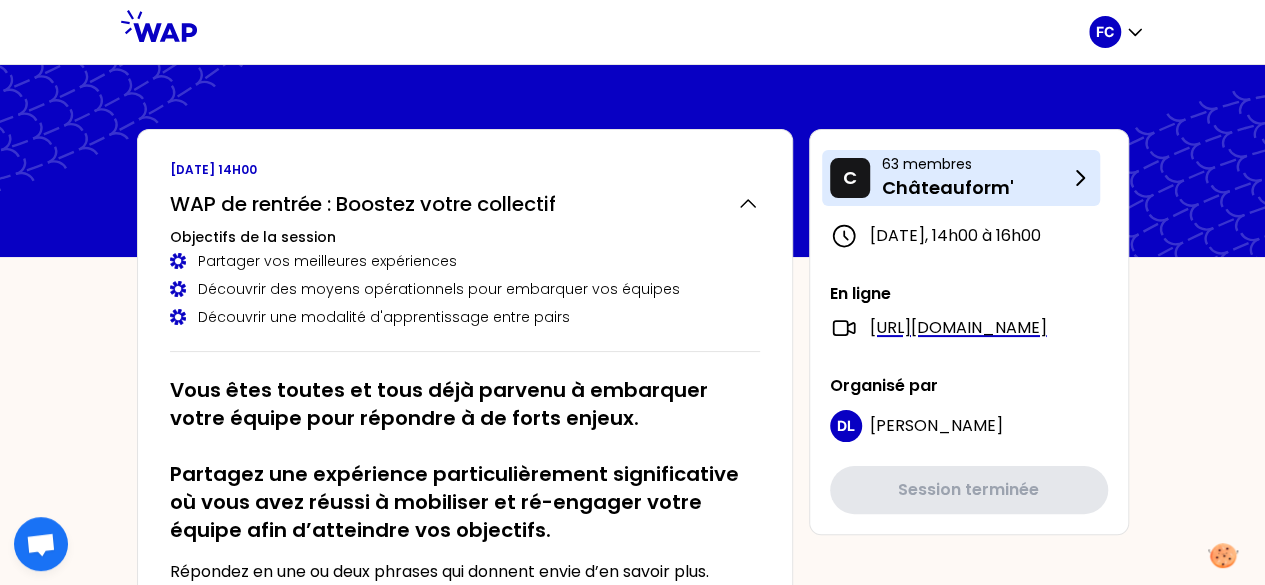 click on "63 membres" at bounding box center [975, 164] 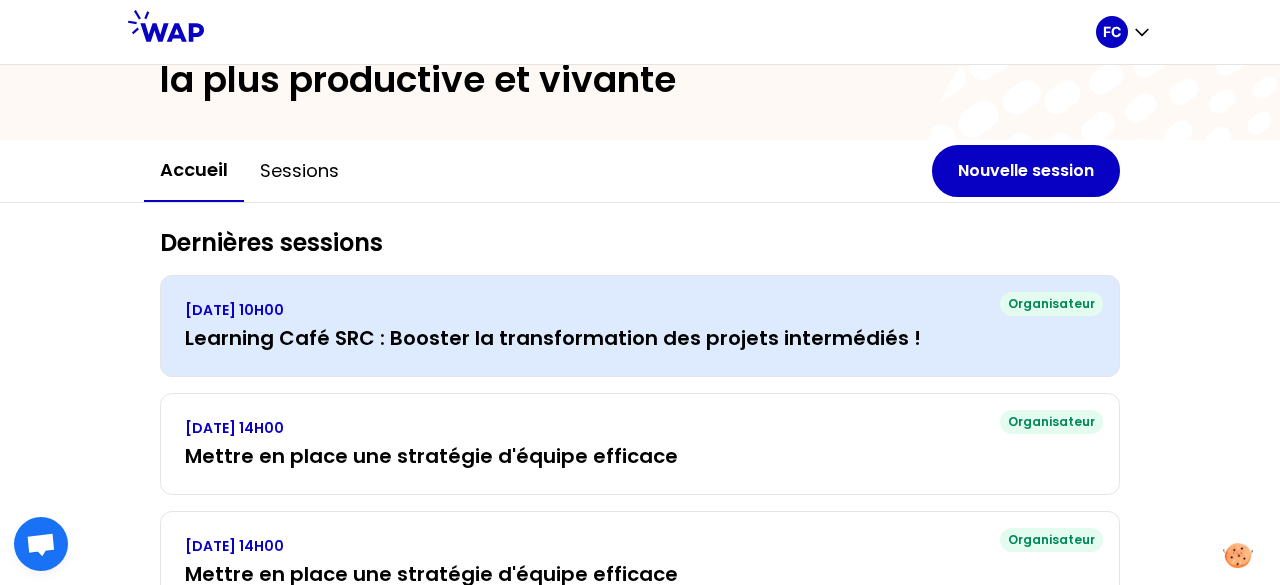 scroll, scrollTop: 200, scrollLeft: 0, axis: vertical 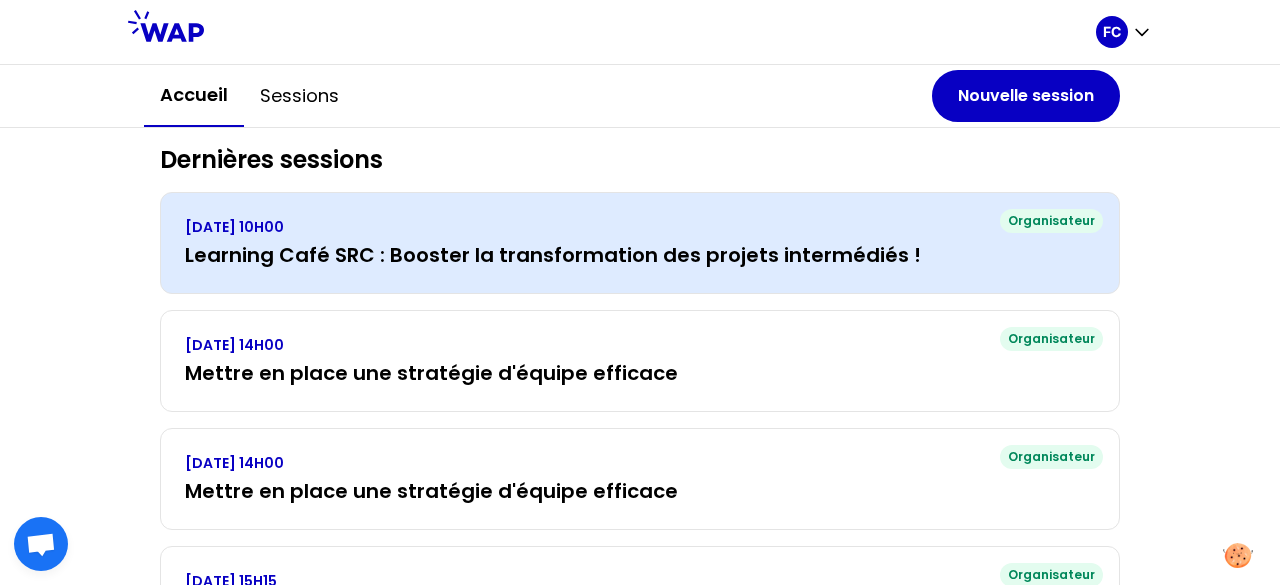 click on "Learning Café SRC : Booster la transformation des projets intermédiés !" at bounding box center (640, 255) 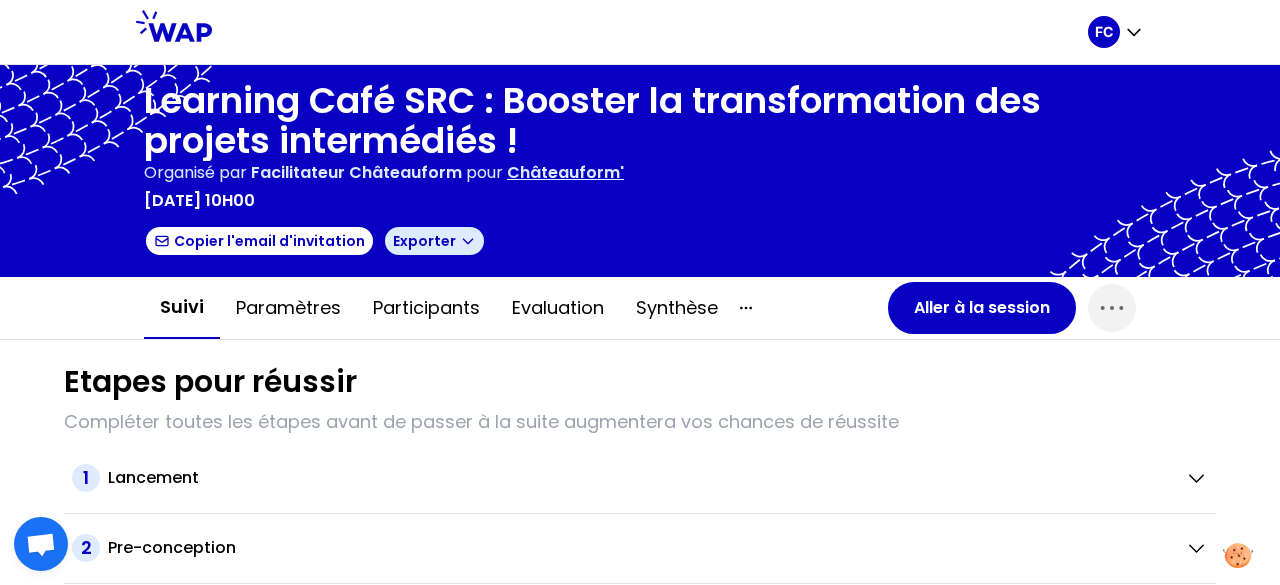 click on "Exporter" at bounding box center [434, 241] 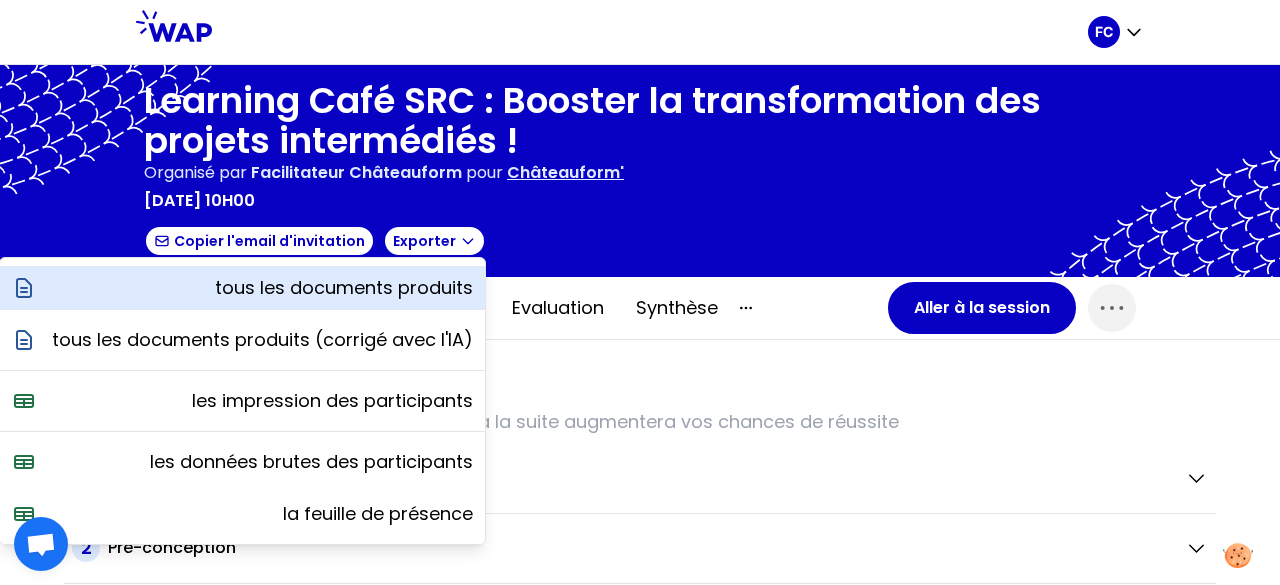 click on "tous les documents produits" at bounding box center [344, 288] 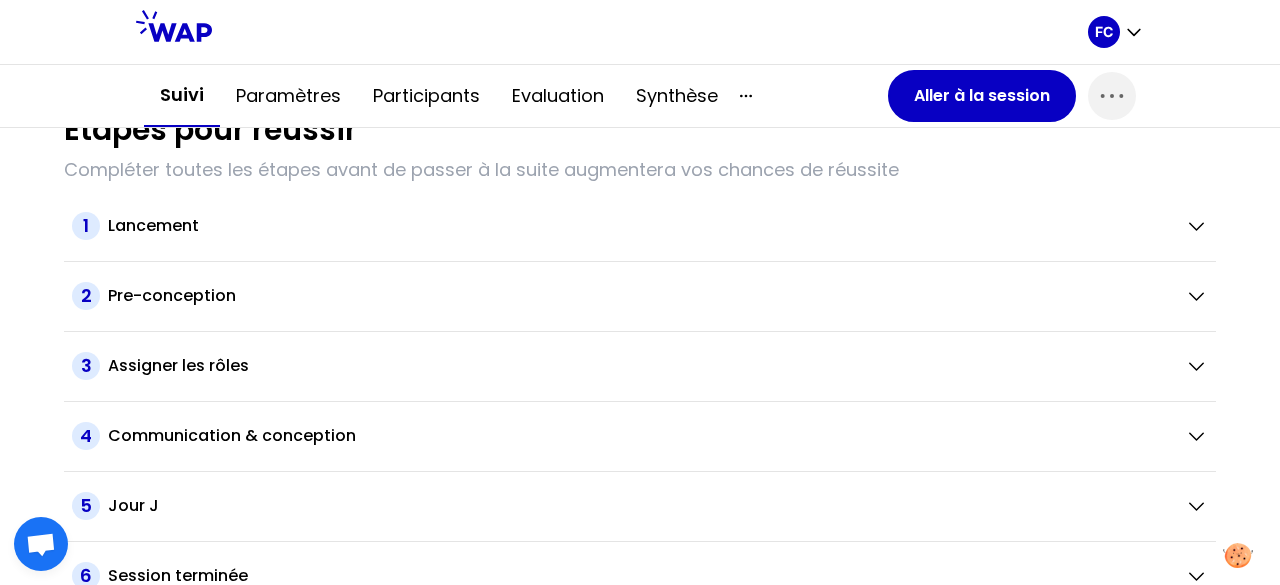 scroll, scrollTop: 274, scrollLeft: 0, axis: vertical 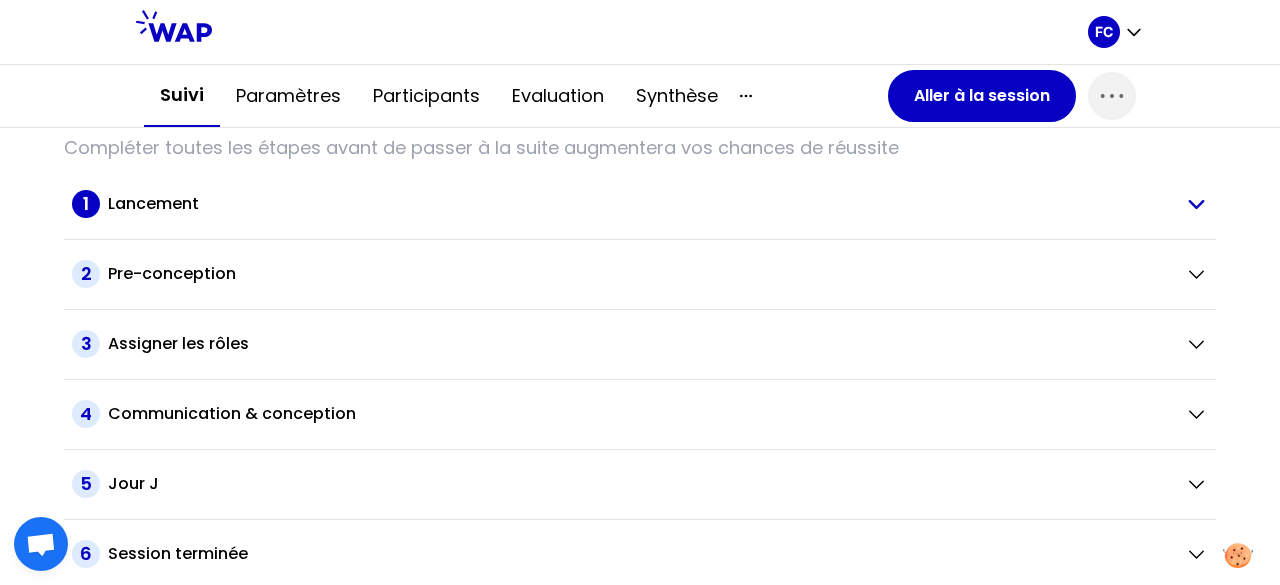 click on "Lancement" at bounding box center (153, 204) 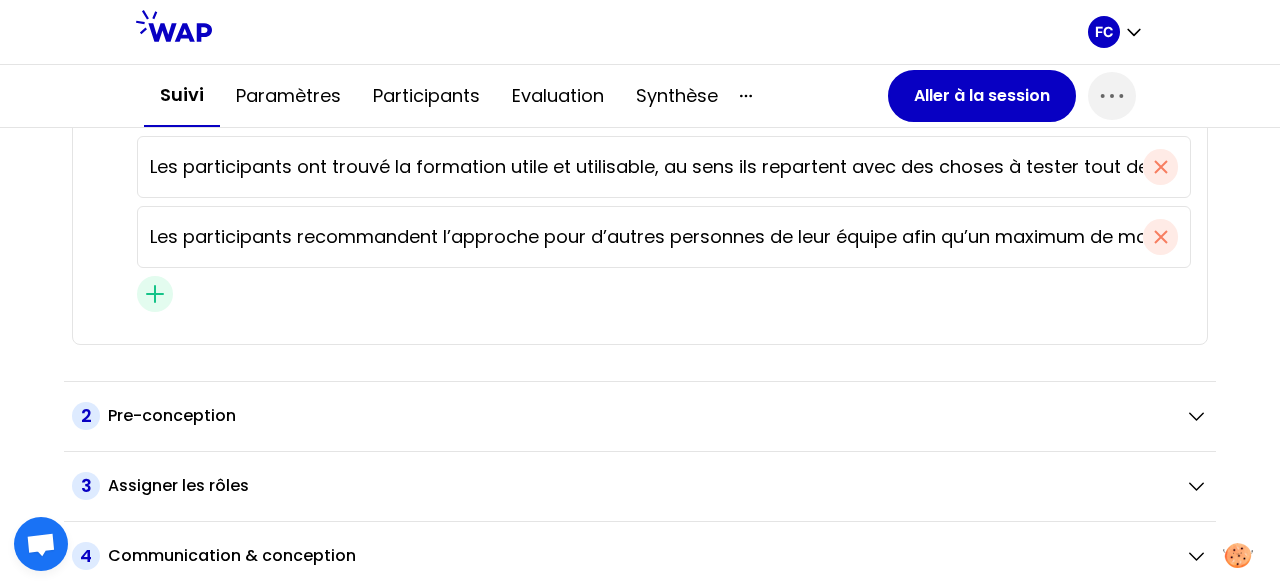 scroll, scrollTop: 1074, scrollLeft: 0, axis: vertical 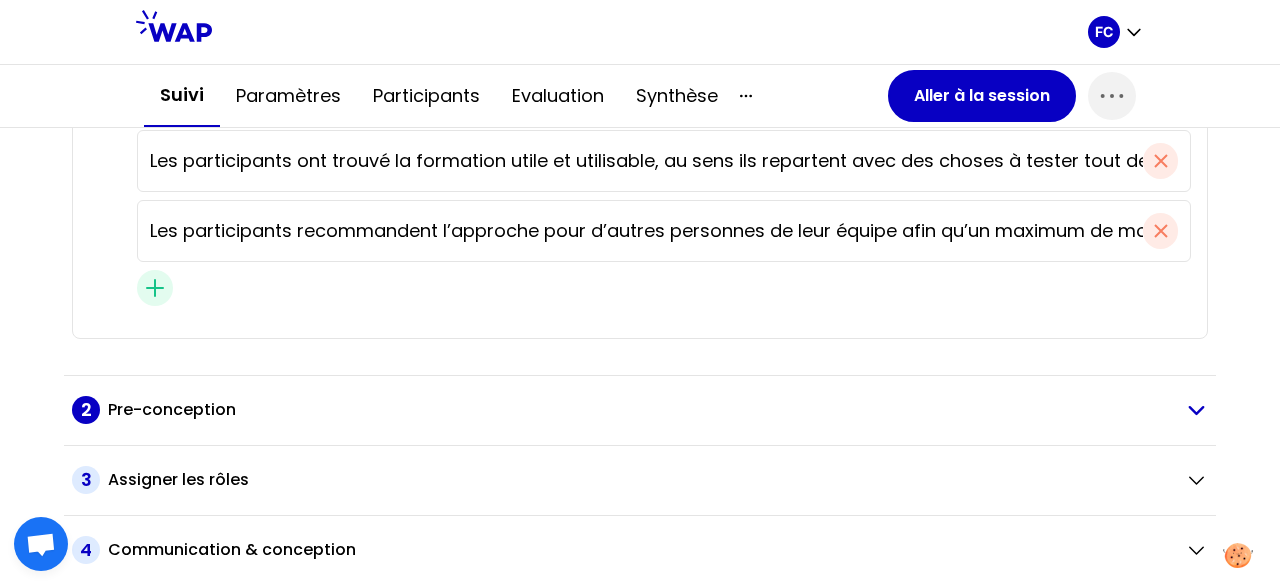 click on "Pre-conception" at bounding box center [172, 410] 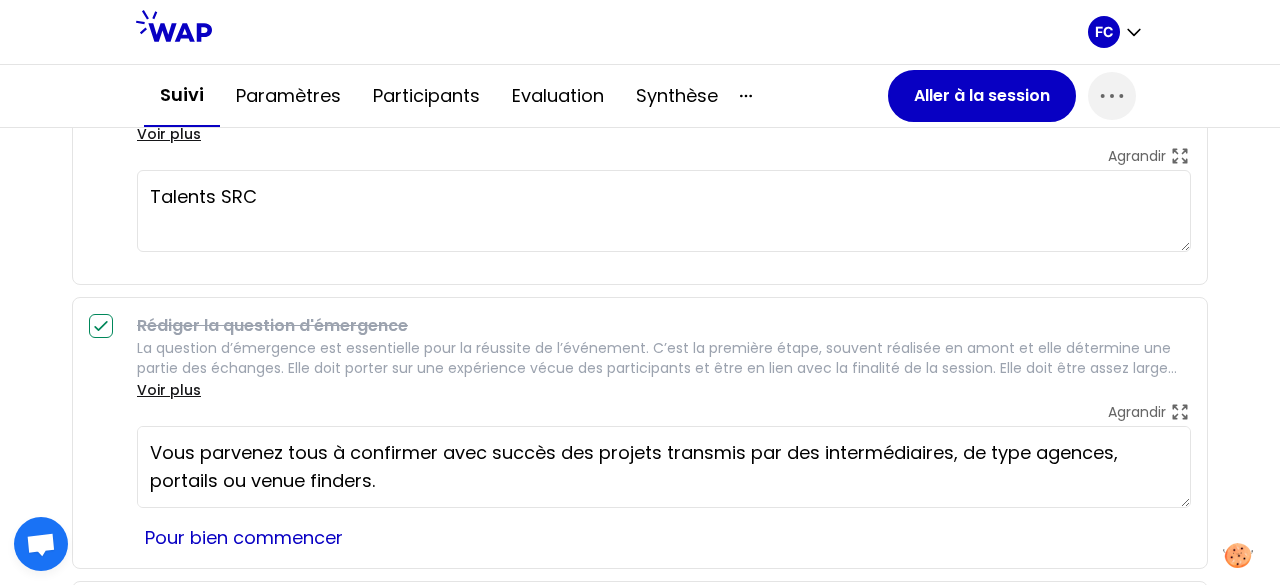 scroll, scrollTop: 2674, scrollLeft: 0, axis: vertical 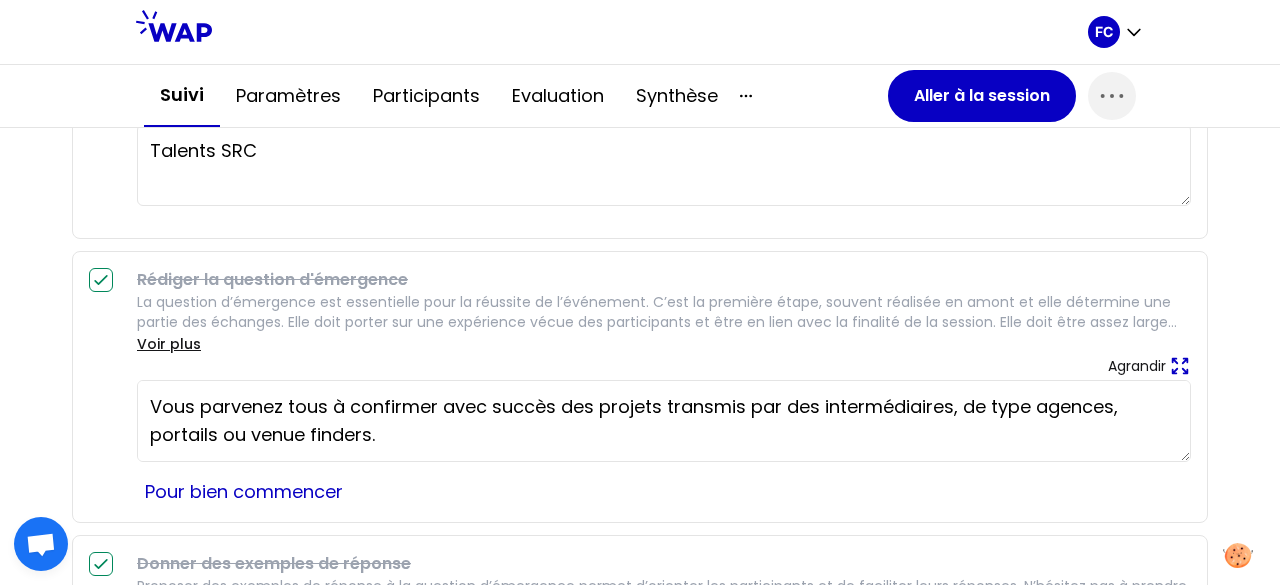 click 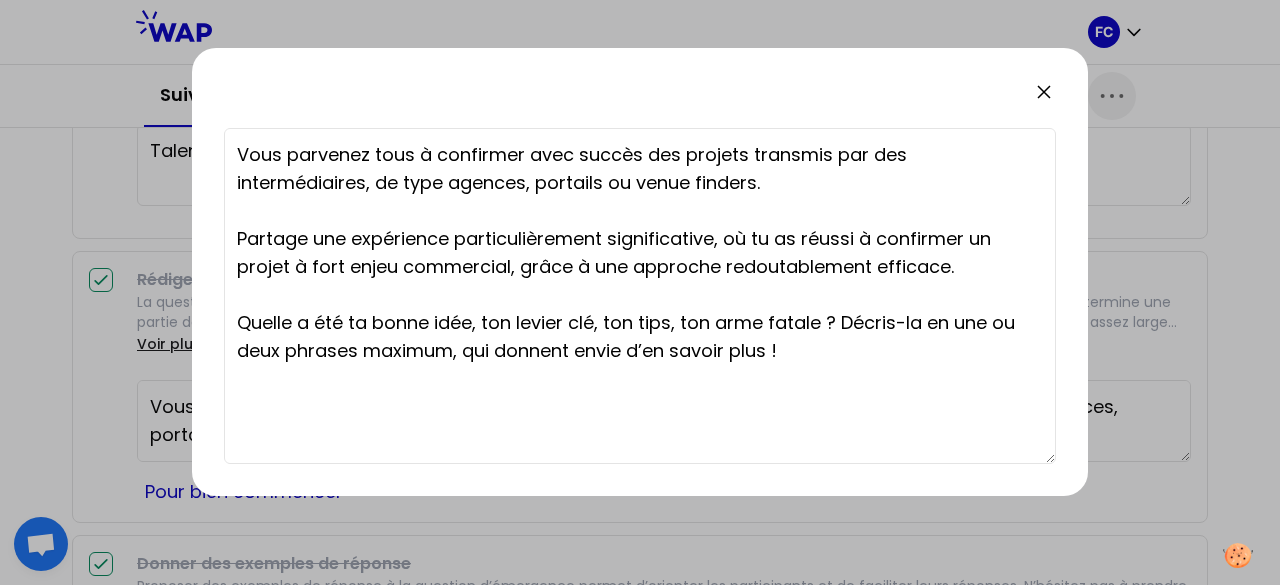 drag, startPoint x: 240, startPoint y: 150, endPoint x: 917, endPoint y: 353, distance: 706.78 